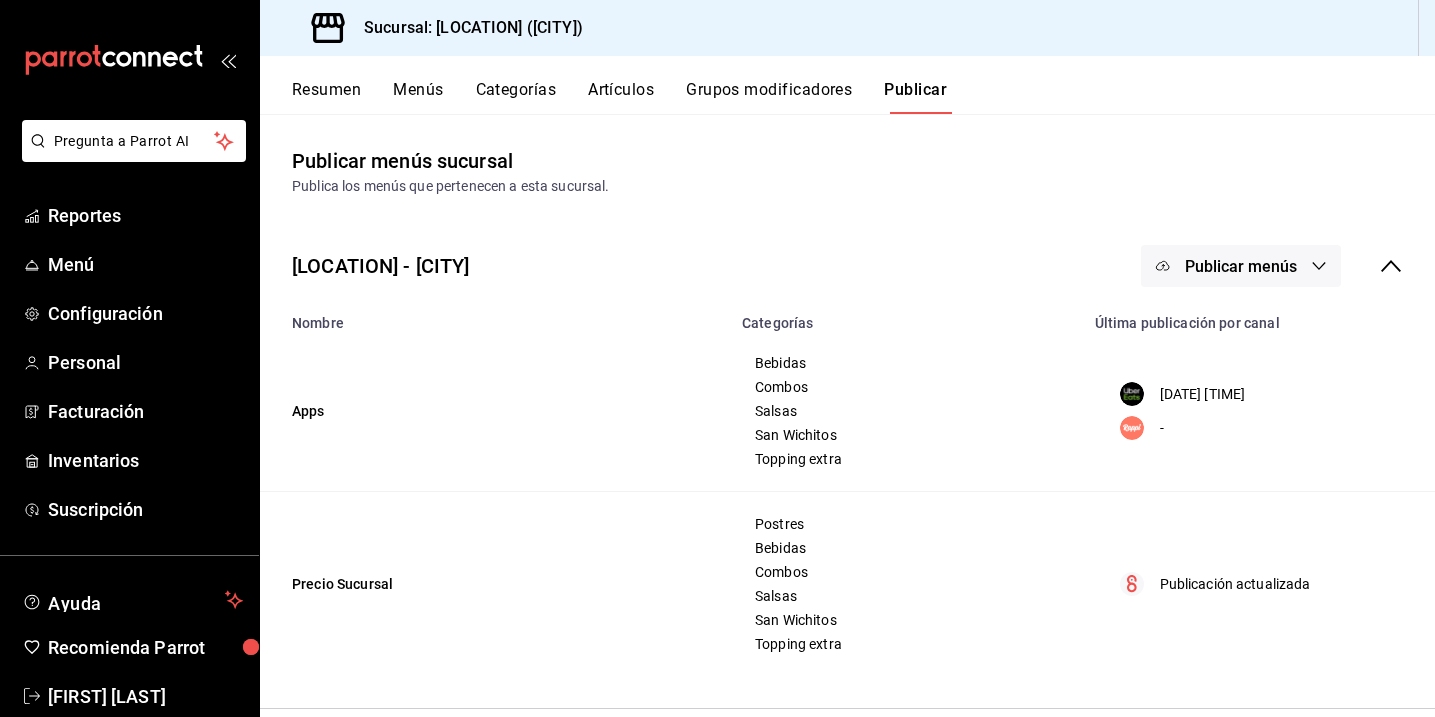 scroll, scrollTop: 0, scrollLeft: 0, axis: both 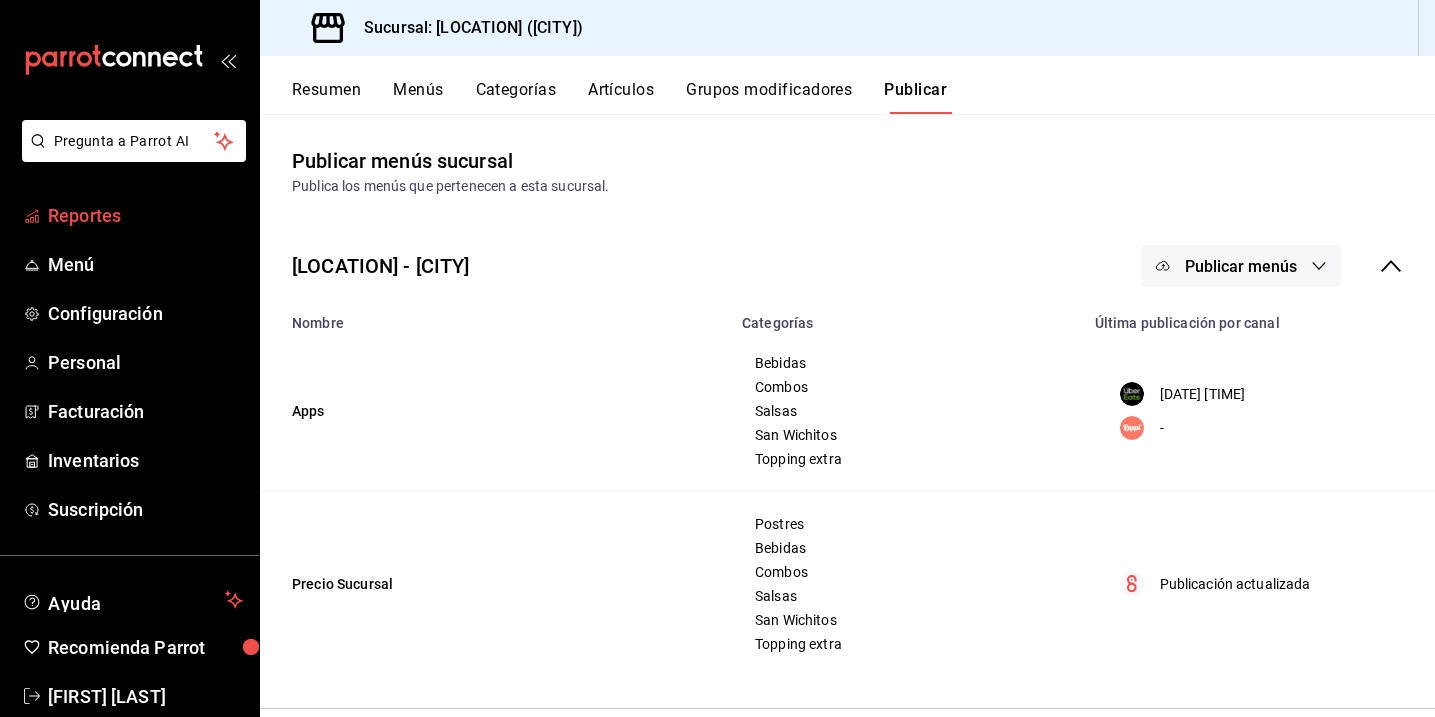 click on "Reportes" at bounding box center [145, 215] 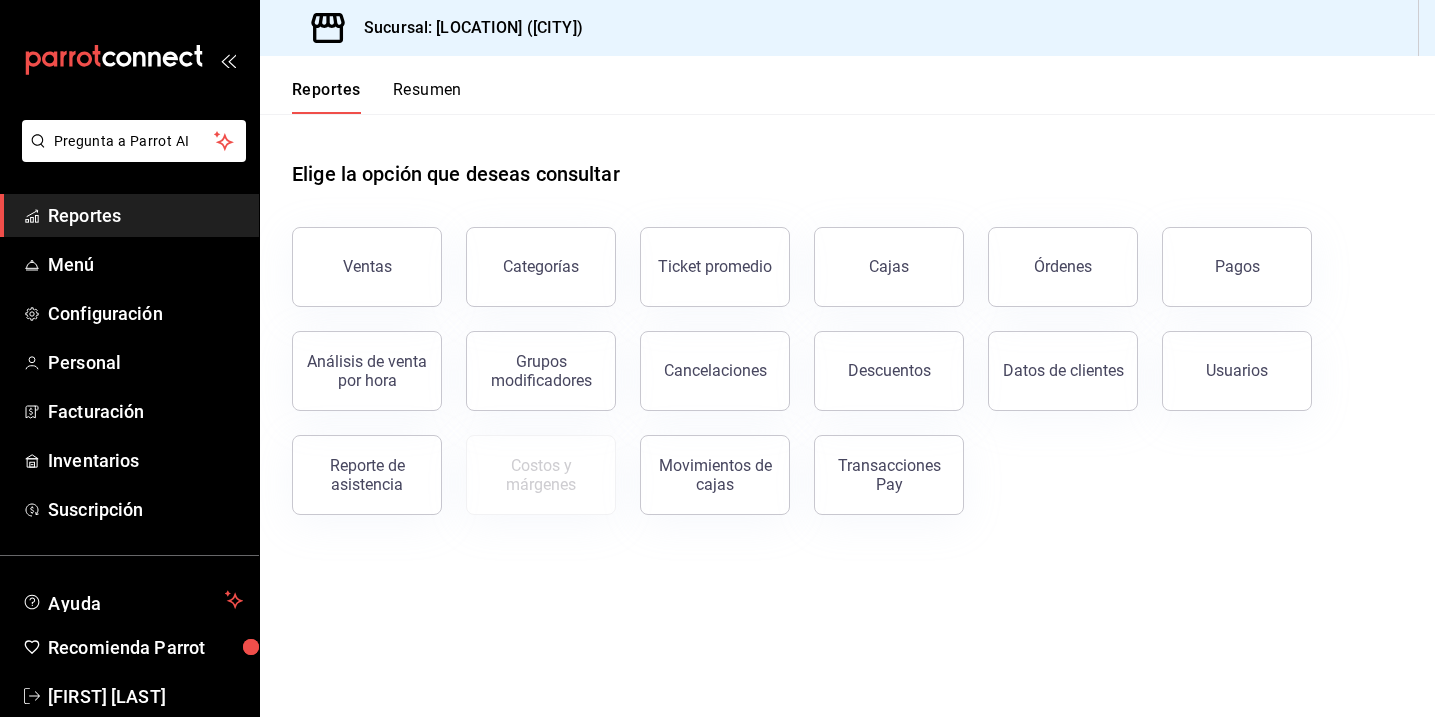 click on "Resumen" at bounding box center (427, 97) 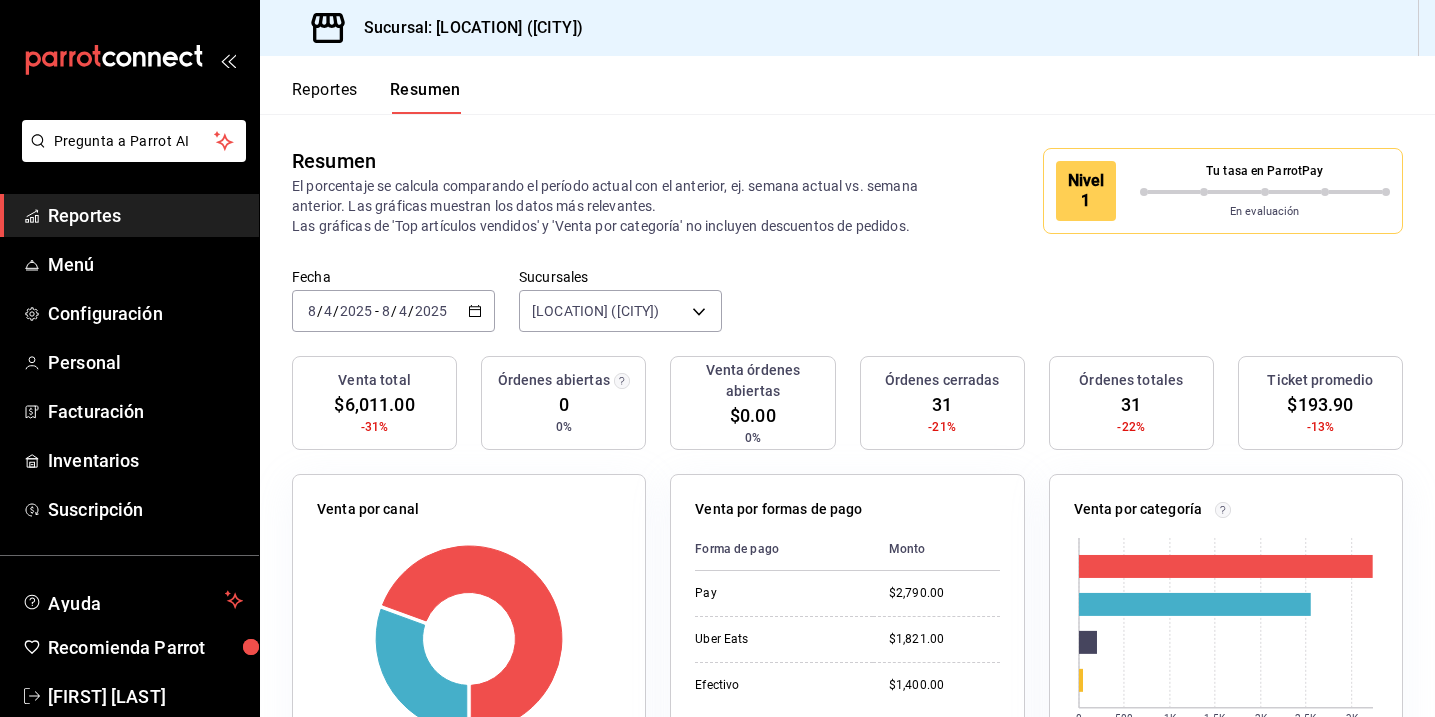click on "Reportes" at bounding box center [325, 97] 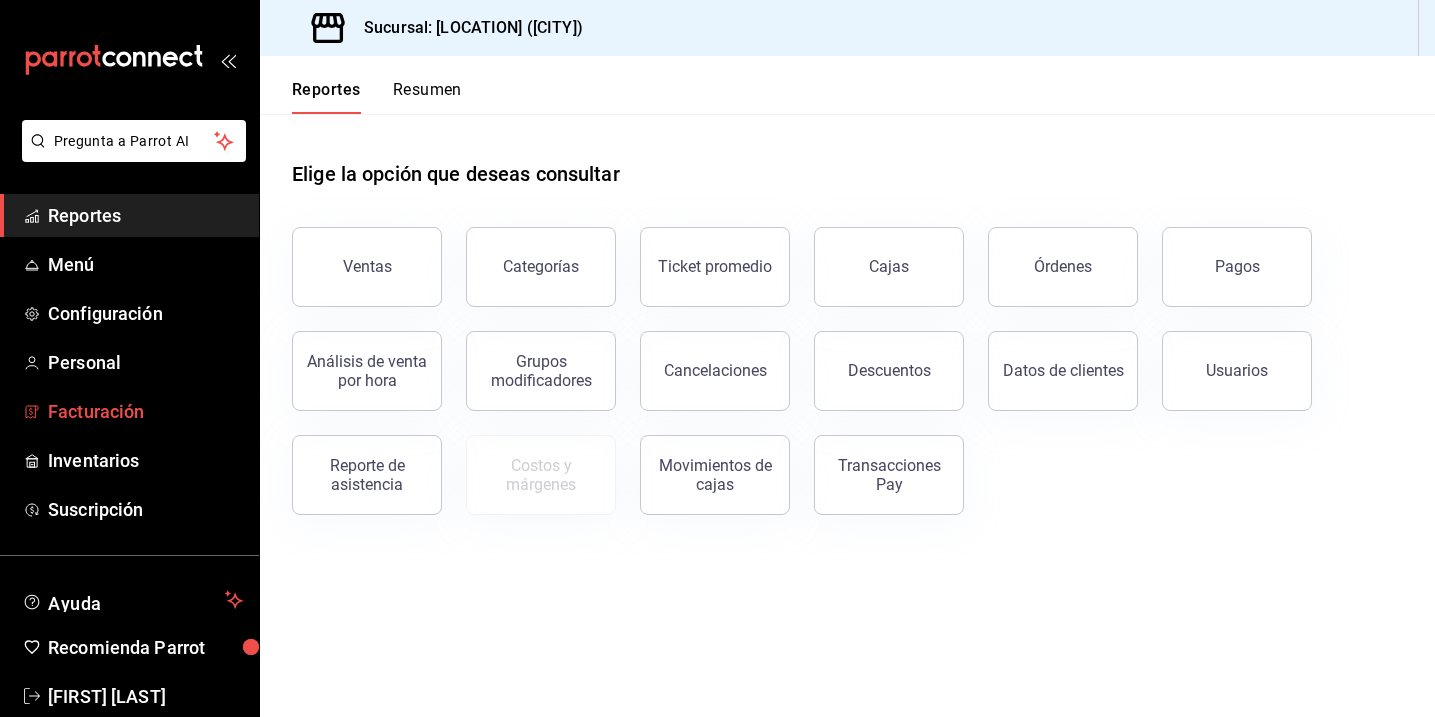 click on "Facturación" at bounding box center (145, 411) 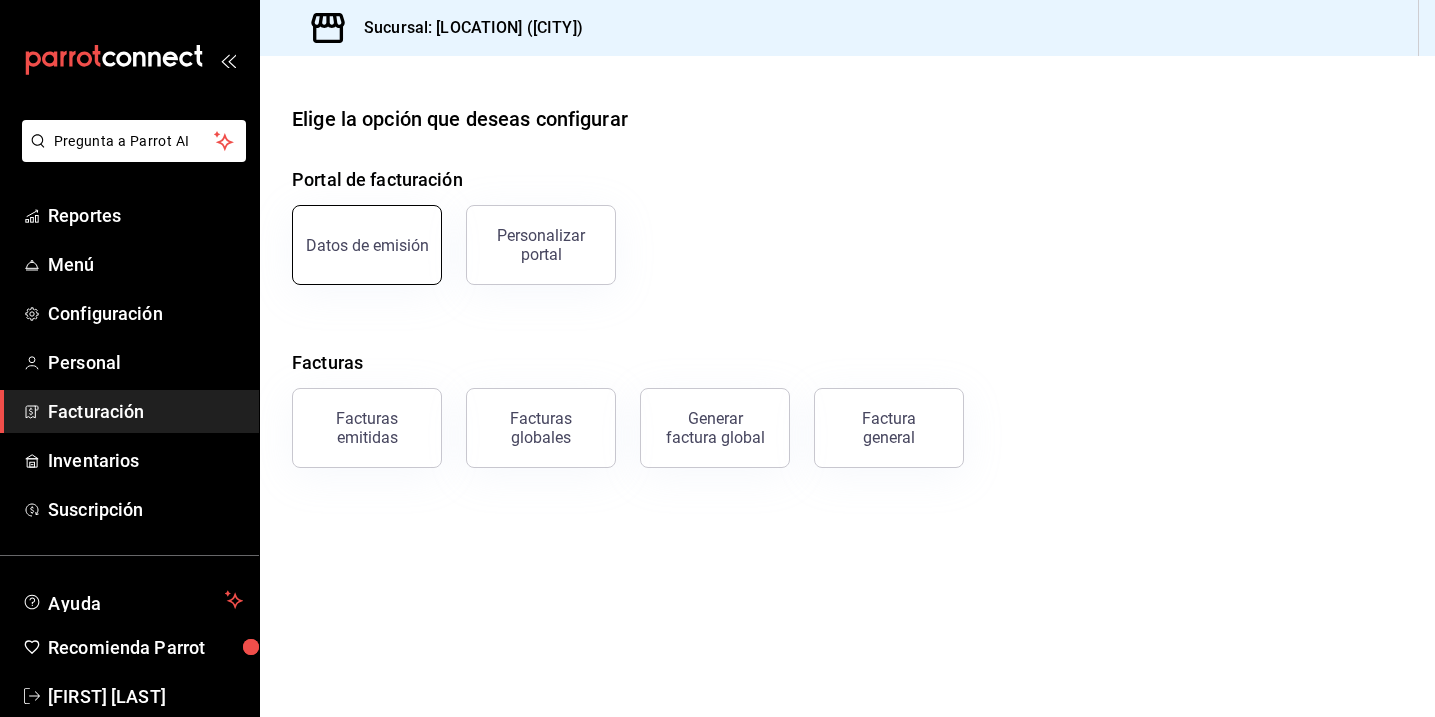 click on "Datos de emisión" at bounding box center (367, 245) 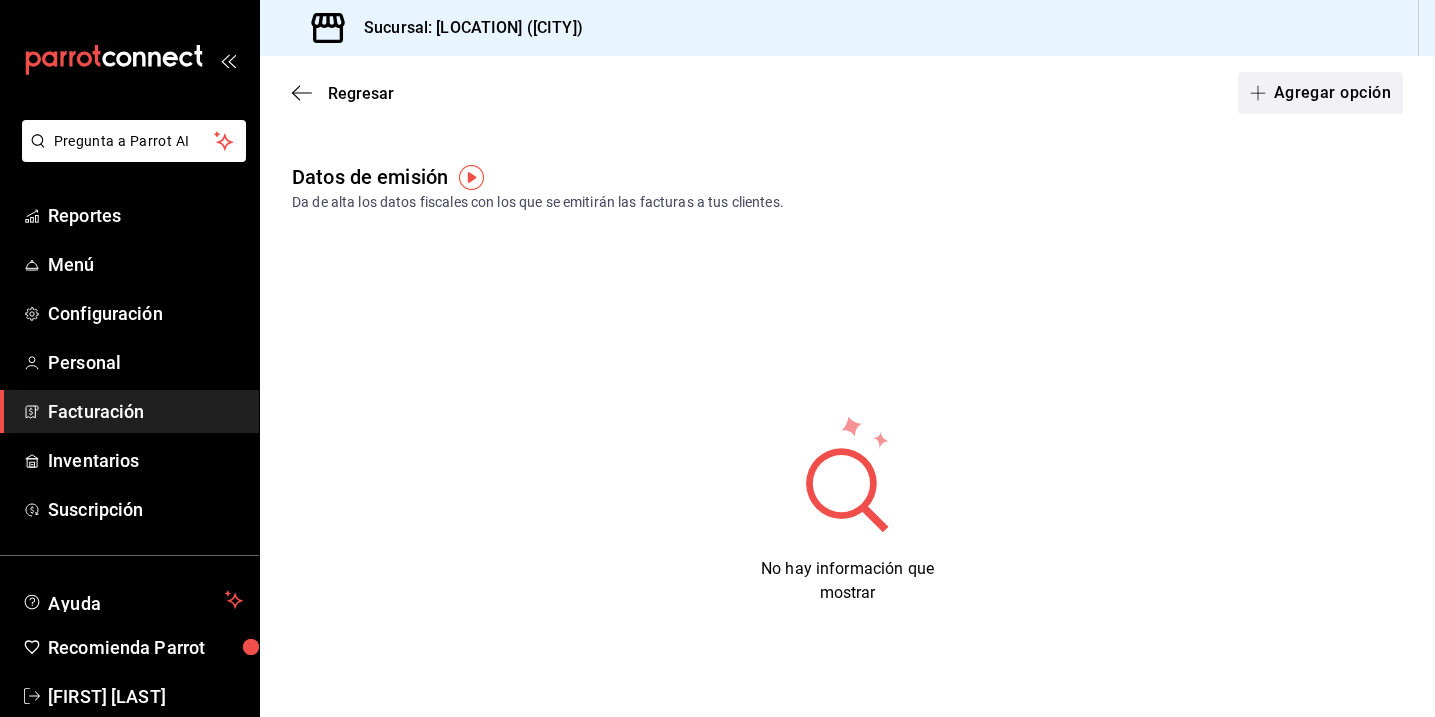 click at bounding box center (1262, 93) 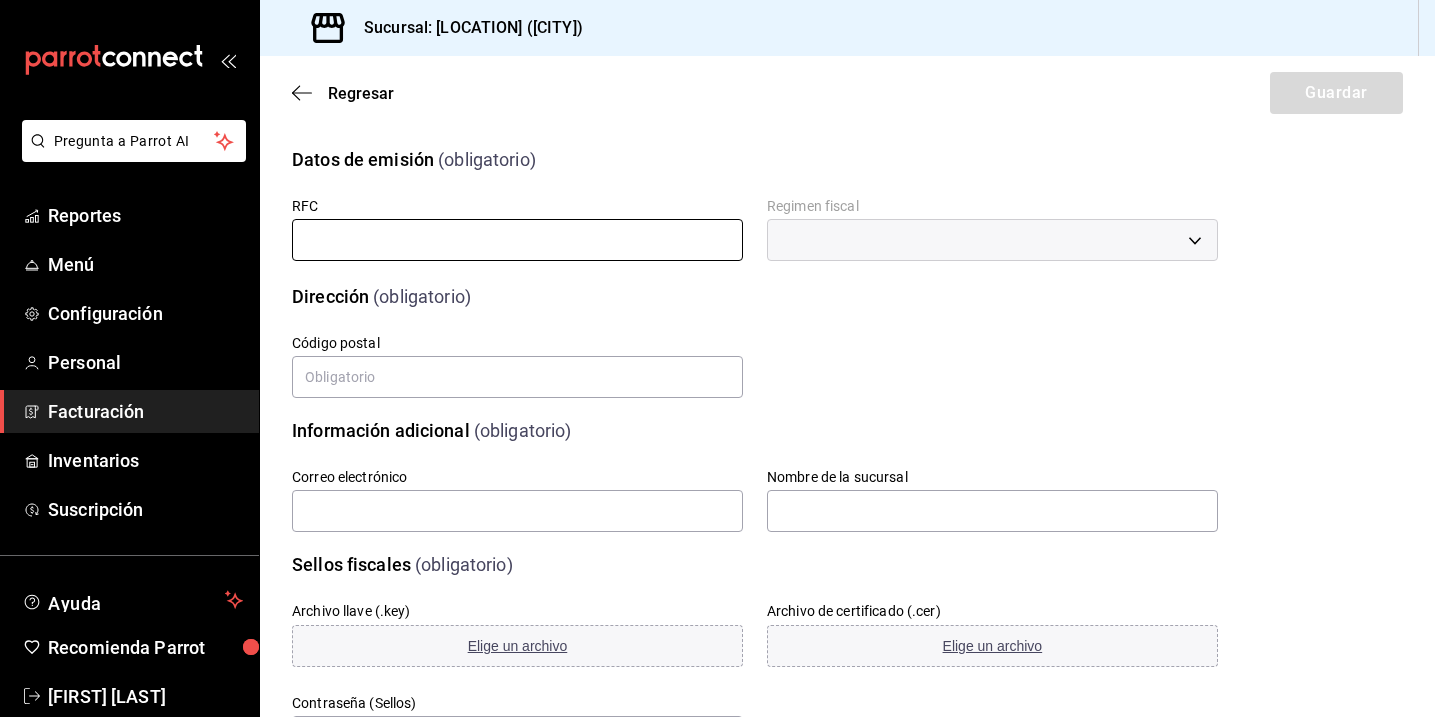 click at bounding box center [517, 240] 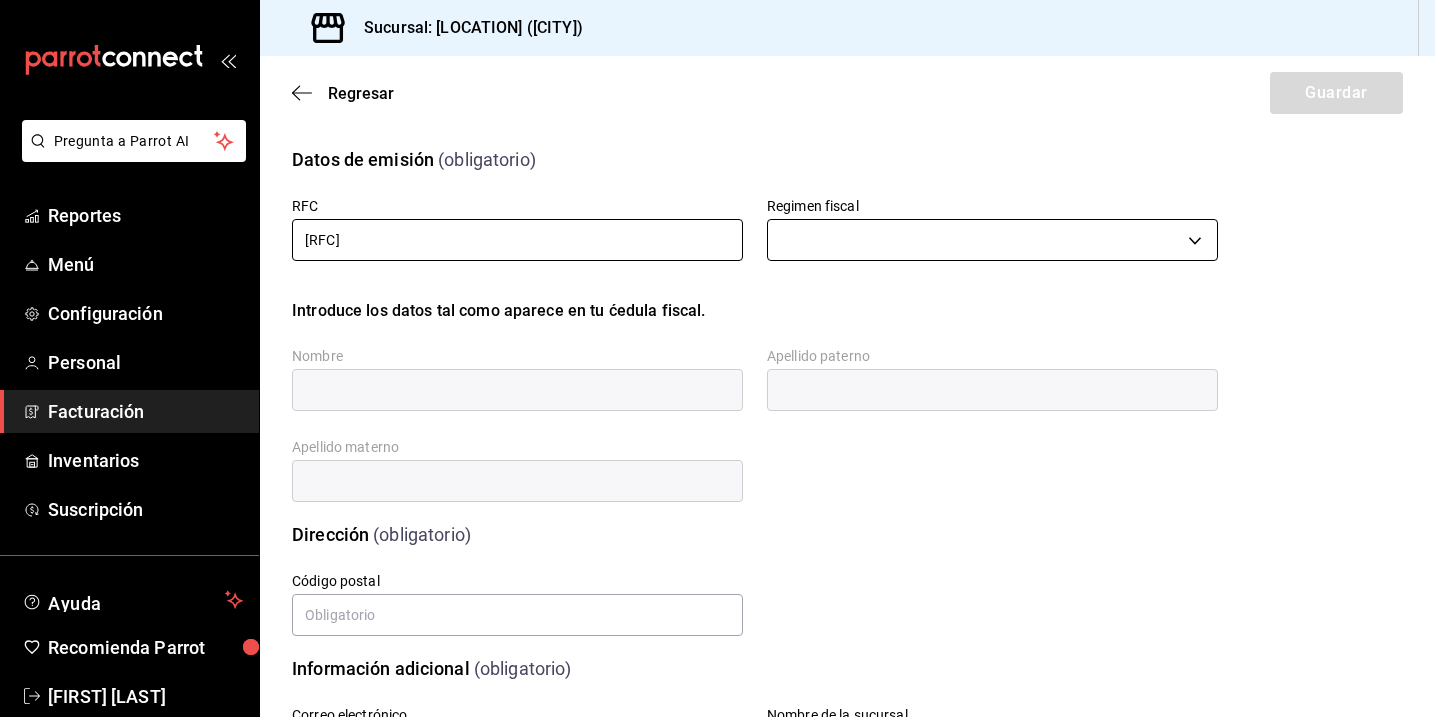 type on "[RFC]" 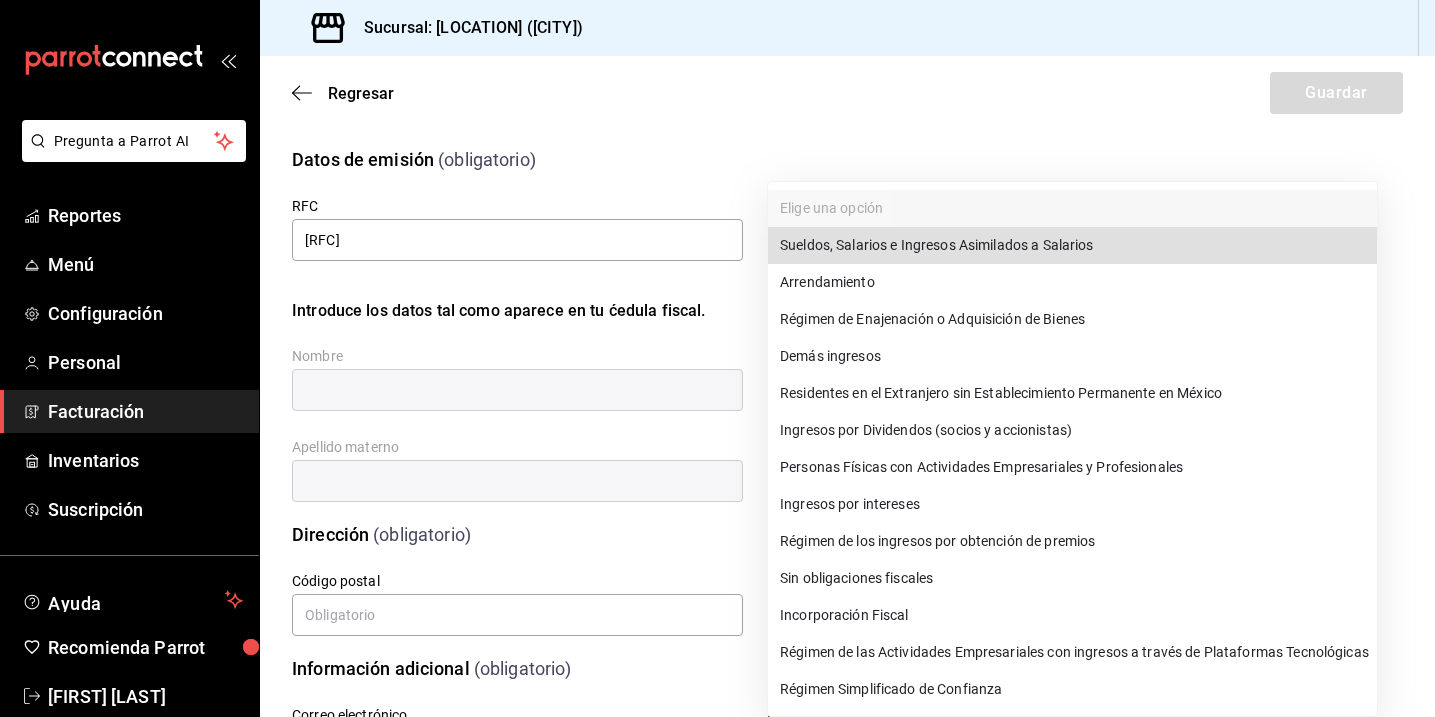click on "Pregunta a Parrot AI Reportes   Menú   Configuración   Personal   Facturación   Inventarios   Suscripción   Ayuda Recomienda Parrot   [FIRST] [LAST]   Sugerir nueva función   Sucursal: [LOCATION] ([CITY]) Regresar Guardar Datos de emisión (obligatorio) RFC [RFC] Regimen fiscal ​ Introduce los datos tal como aparece en tu ćedula fiscal. Nombre Apellido paterno Apellido materno Dirección (obligatorio) Calle # exterior # interior Código postal Estado Elige una opción 0 Municipio Elige una opción 0 Colonia Elige una opción 0 Información adicional (obligatorio) Correo electrónico Nombre de la sucursal Sellos fiscales (obligatorio) Archivo llave (.key) Elige un archivo Archivo de certificado (.cer) Elige un archivo Contraseña (Sellos) Asignar marcas Marcas GANA 1 MES GRATIS EN TU SUSCRIPCIÓN AQUÍ Ver video tutorial Ir a video Pregunta a Parrot AI Reportes   Menú   Configuración   Personal   Facturación   Inventarios   Suscripción   Ayuda Recomienda Parrot   [FIRST] [LAST]" at bounding box center (717, 358) 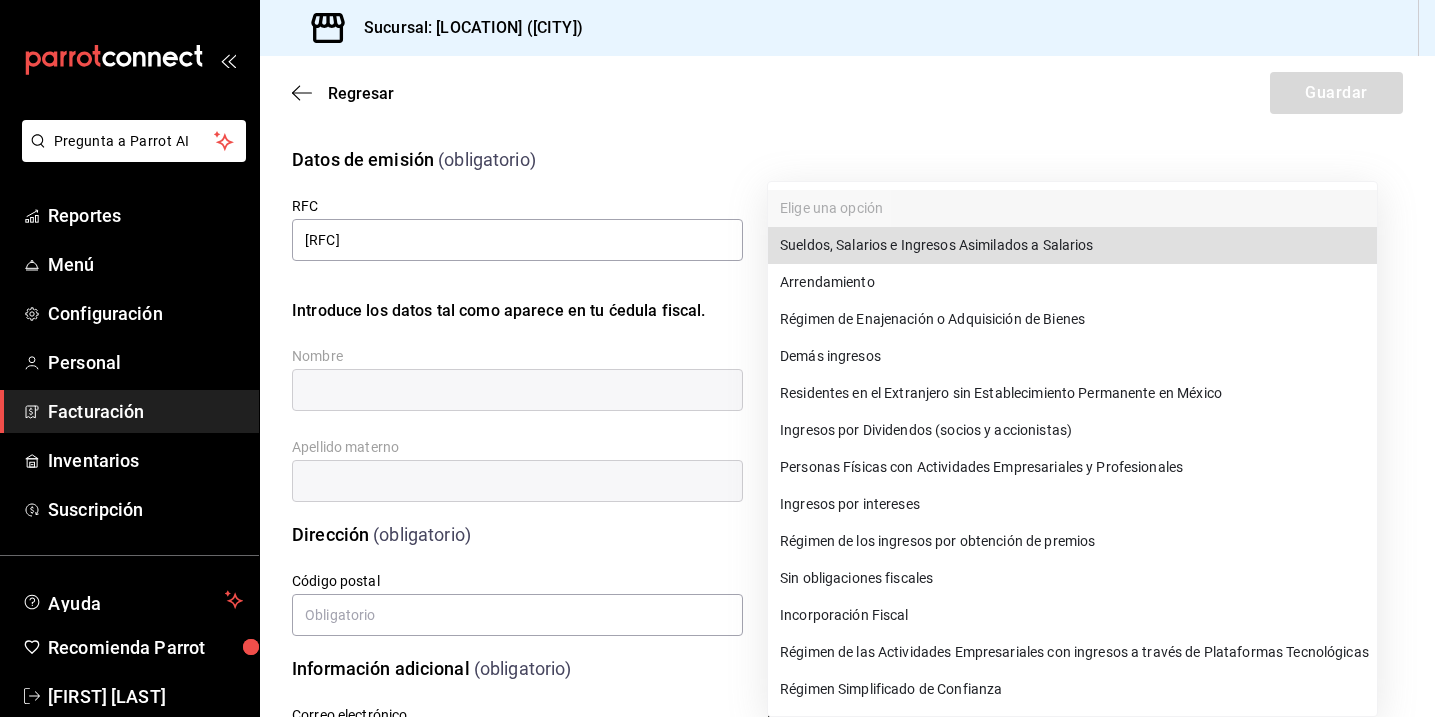 click on "Sueldos, Salarios e Ingresos Asimilados a Salarios" at bounding box center [1072, 245] 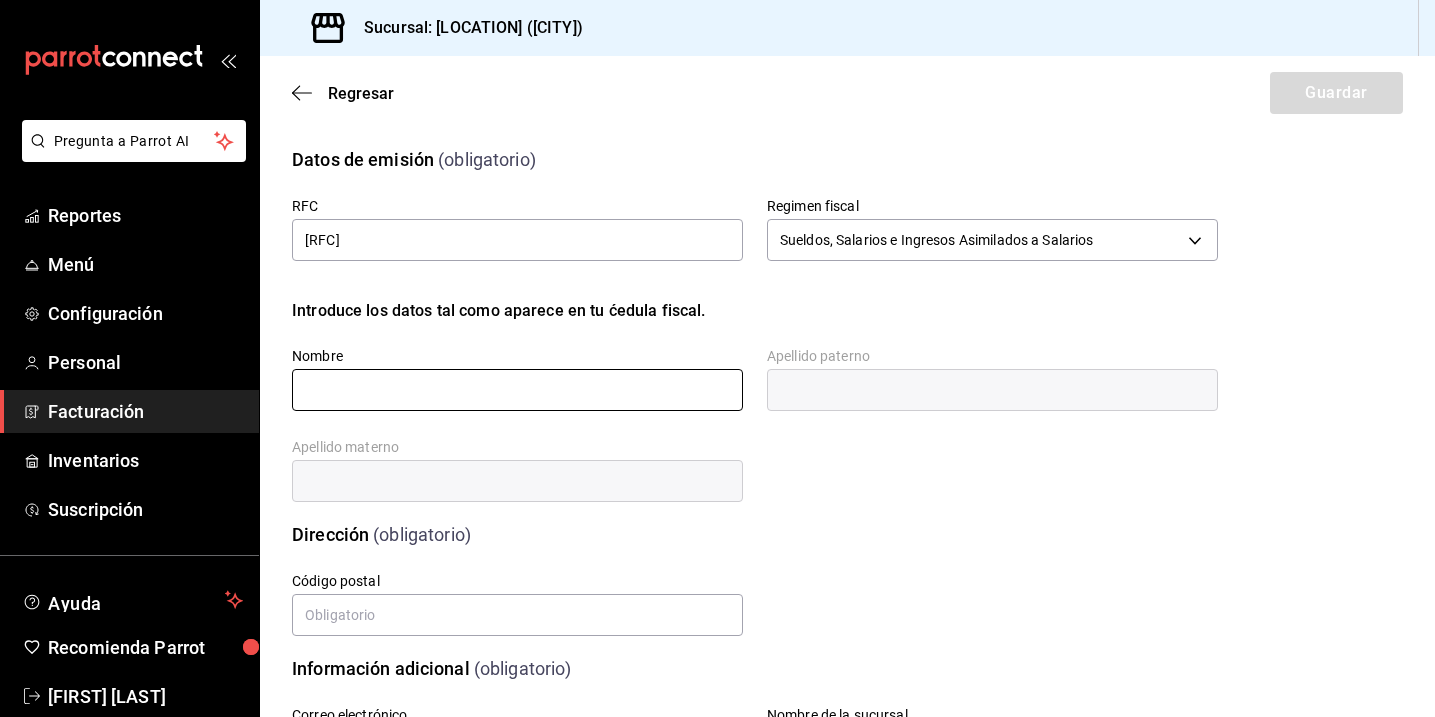 click at bounding box center (517, 390) 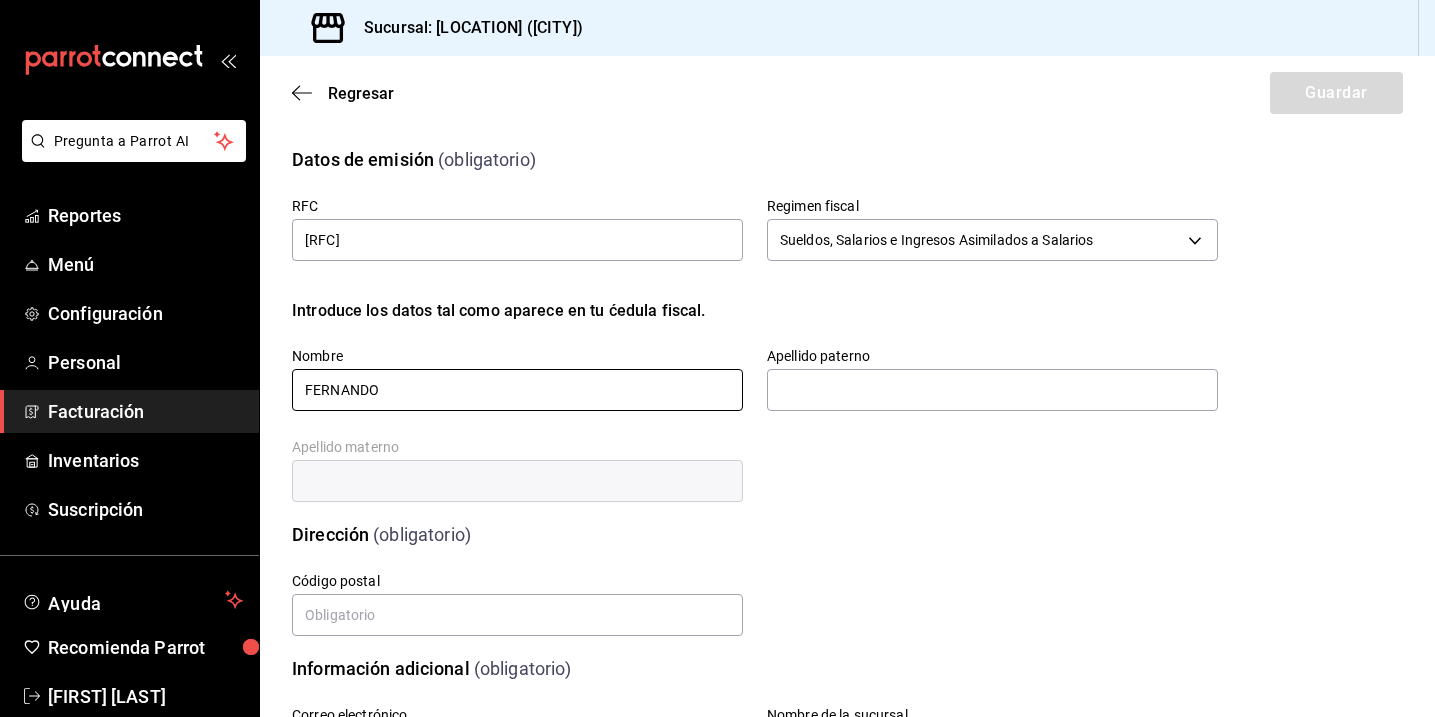 type on "FERNANDO" 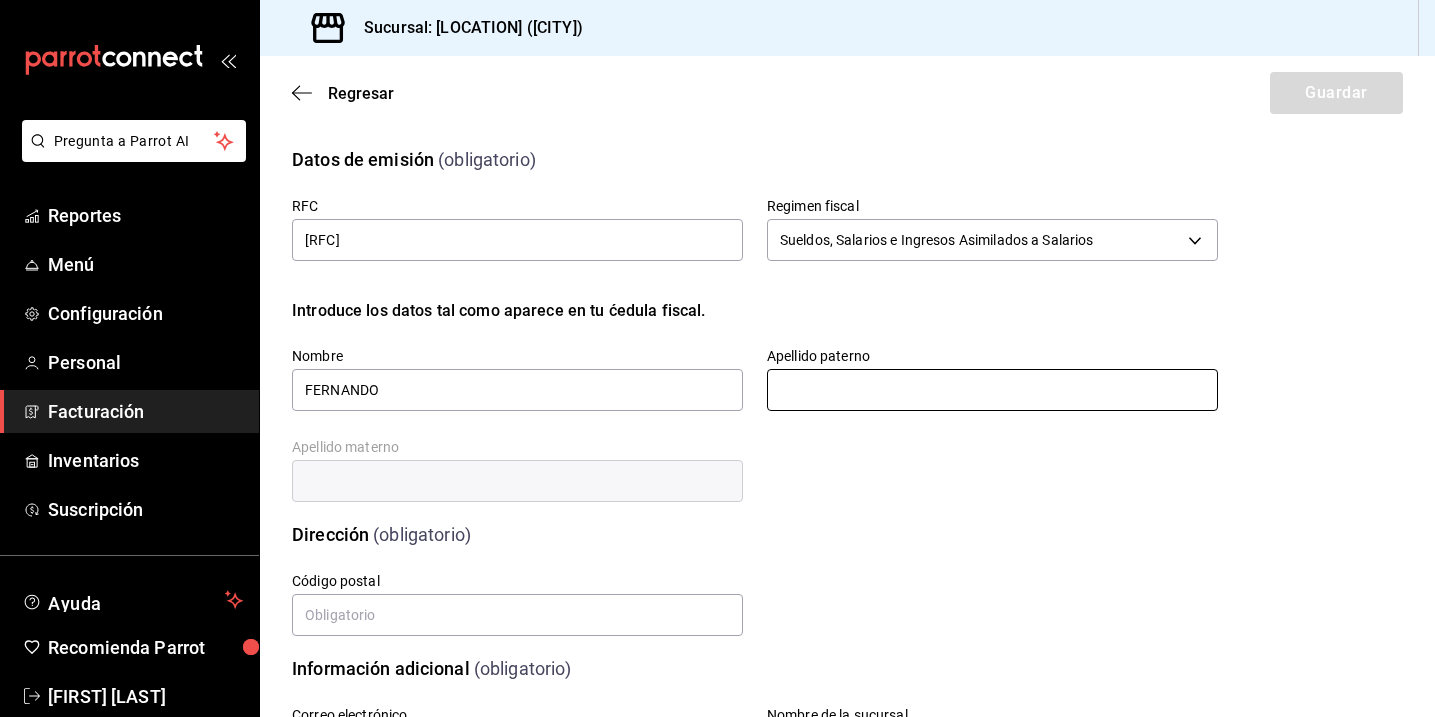 click at bounding box center (992, 390) 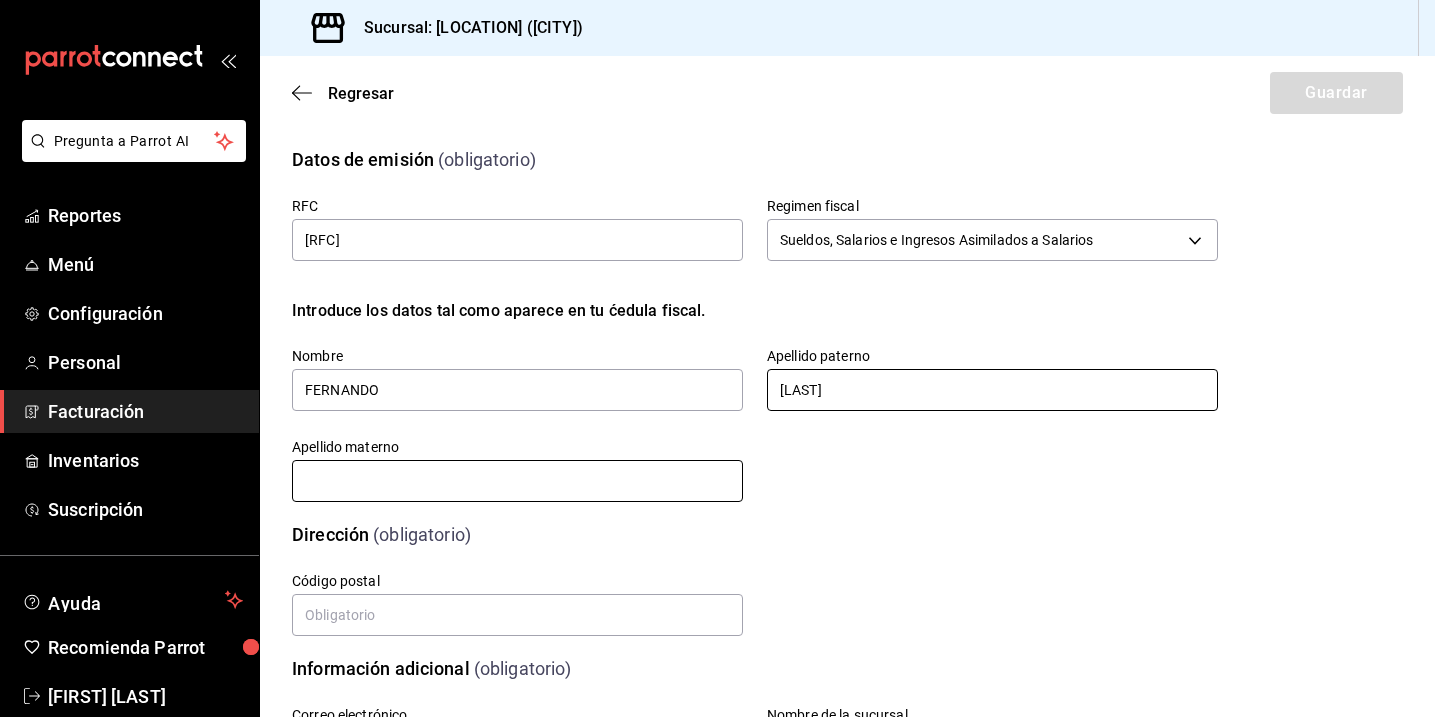 type on "[LAST]" 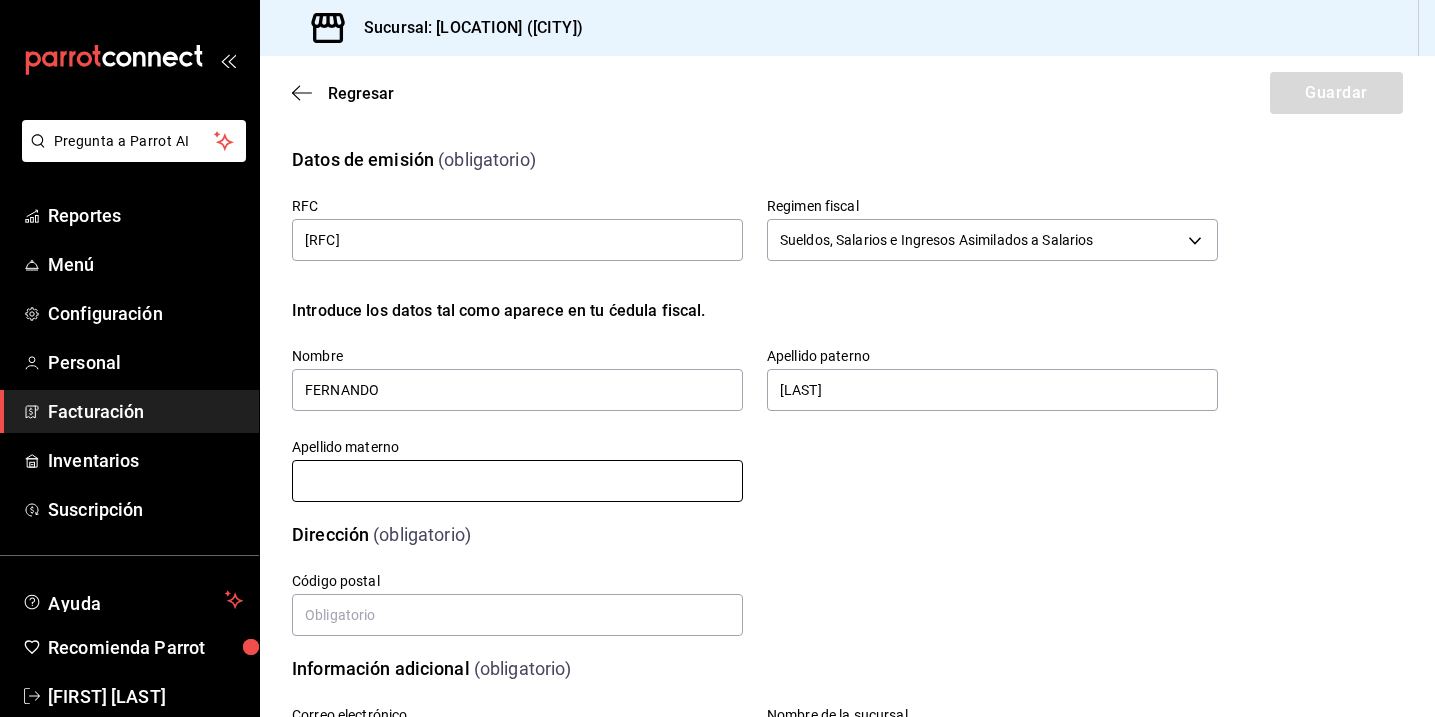 click at bounding box center (517, 481) 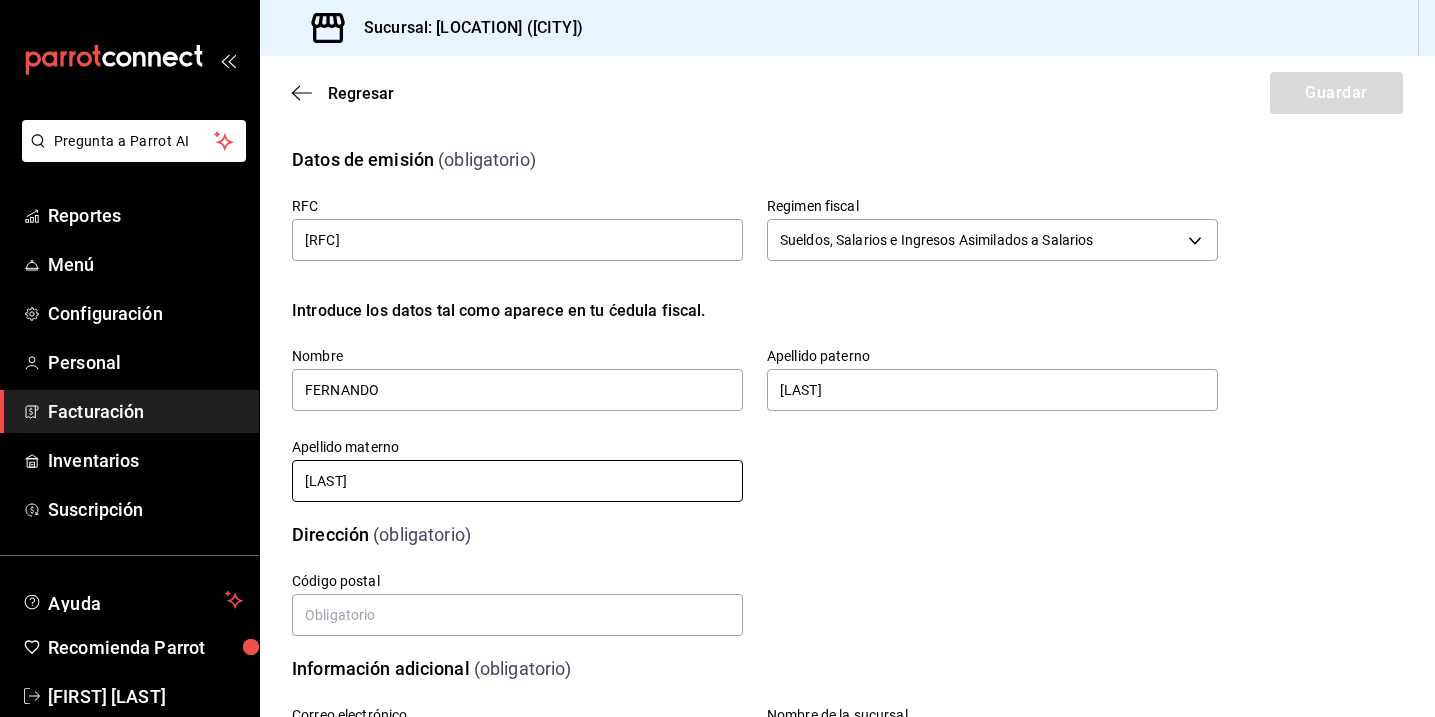type on "[LAST]" 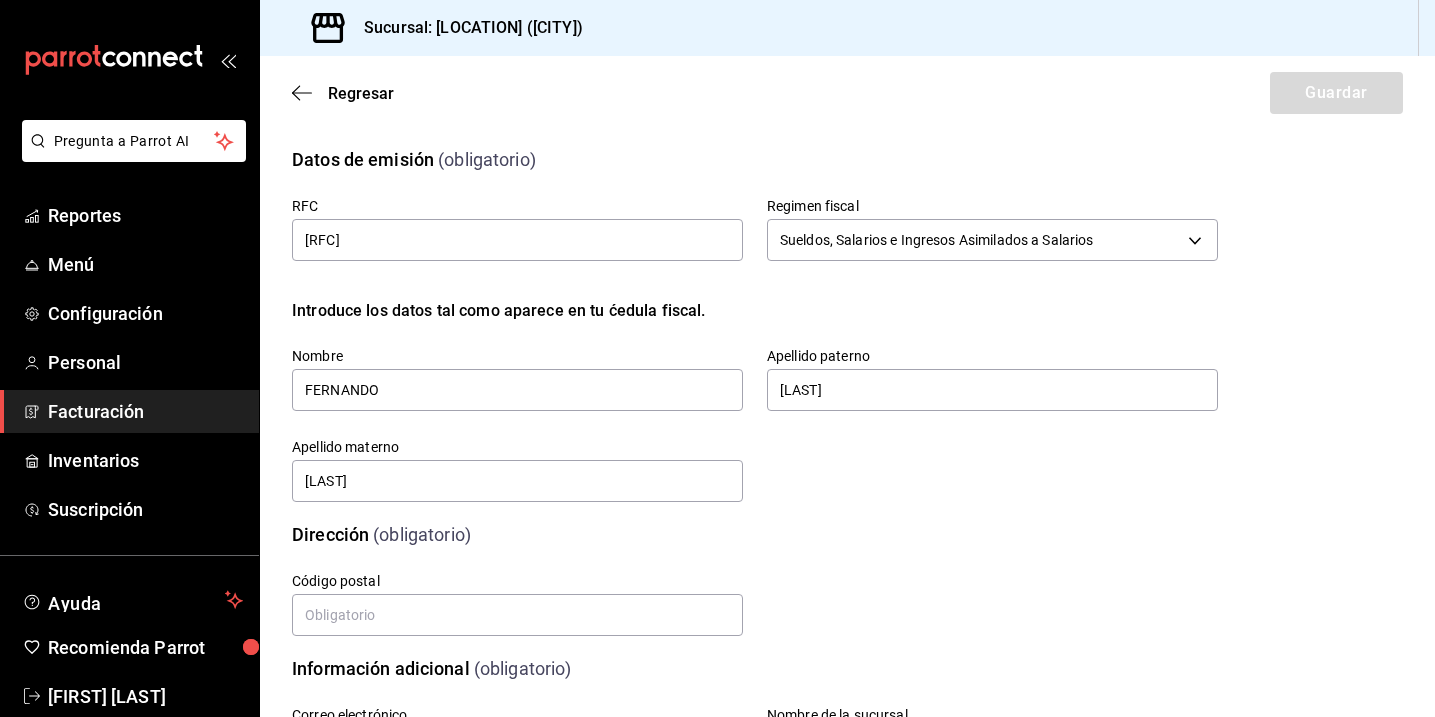 click on "Dirección (obligatorio)" at bounding box center (743, 522) 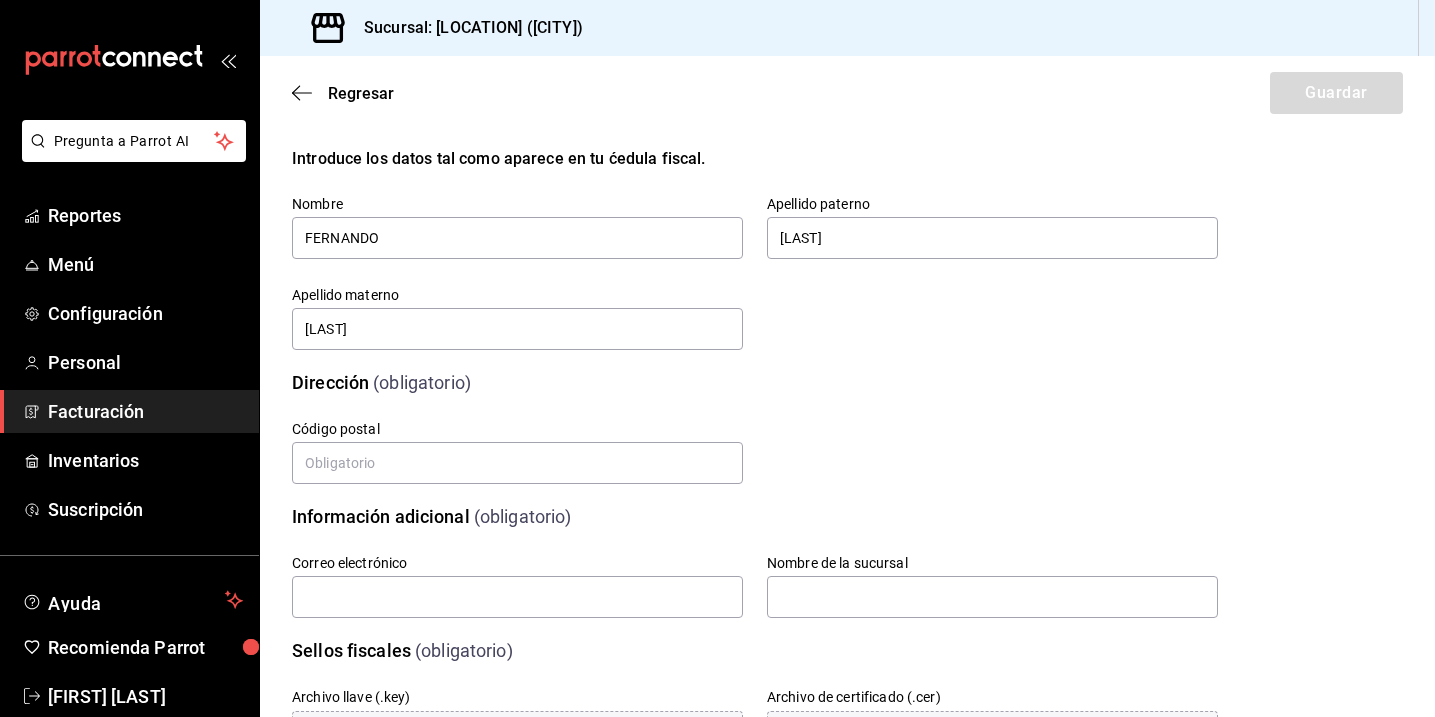 scroll, scrollTop: 167, scrollLeft: 0, axis: vertical 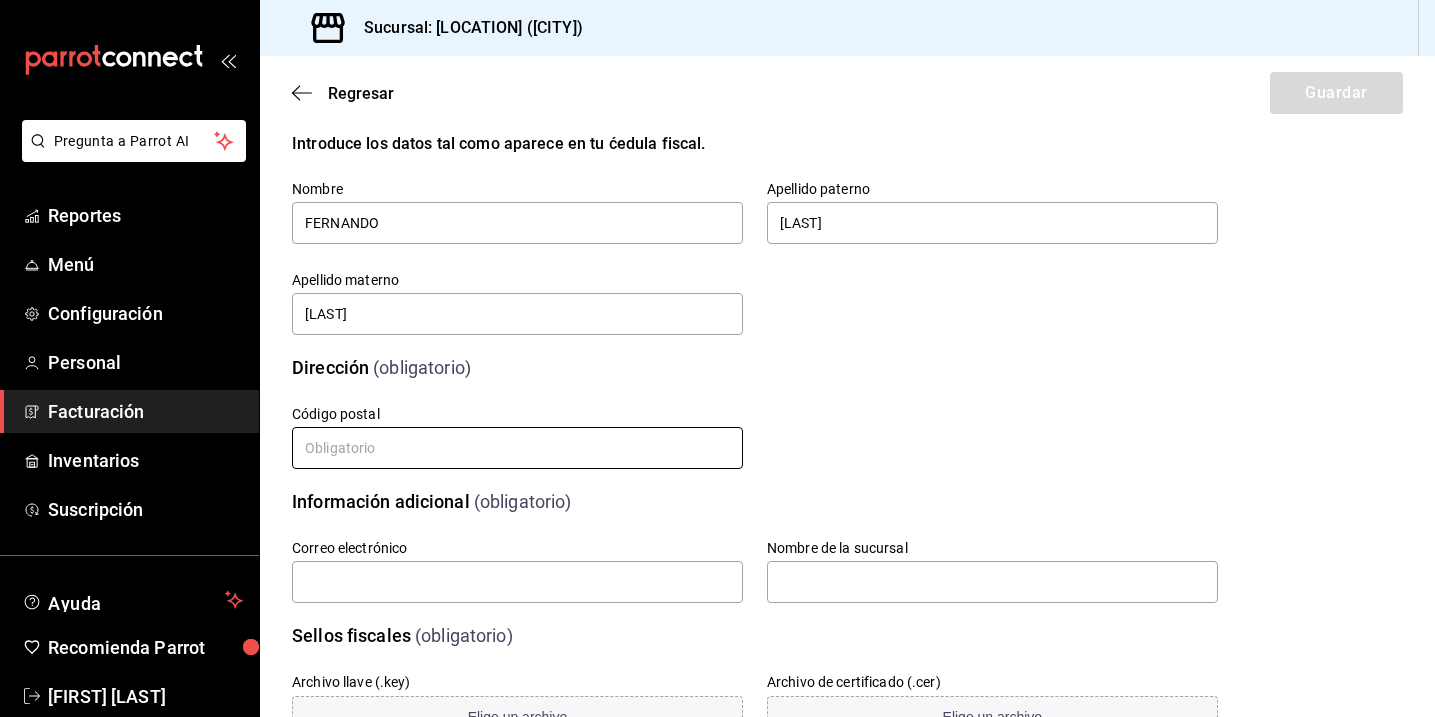 click at bounding box center [517, 448] 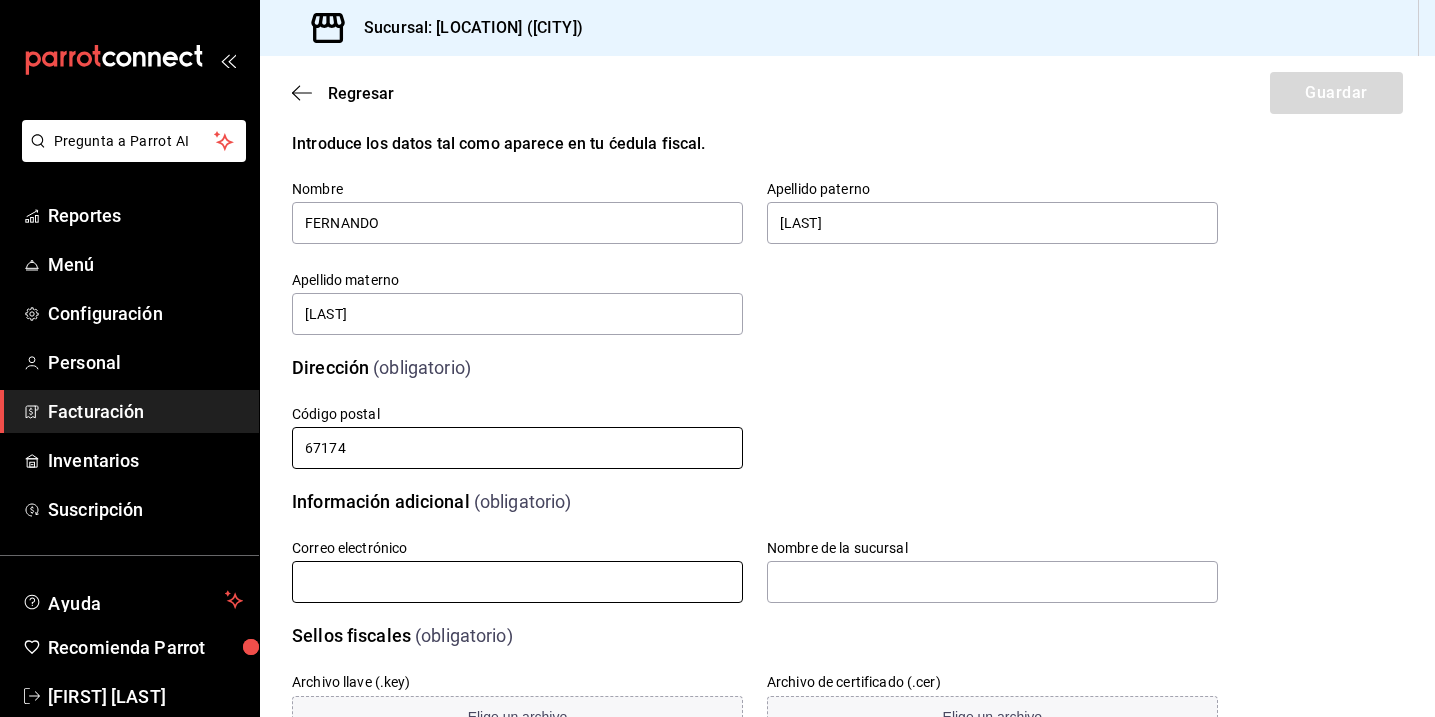 type on "67174" 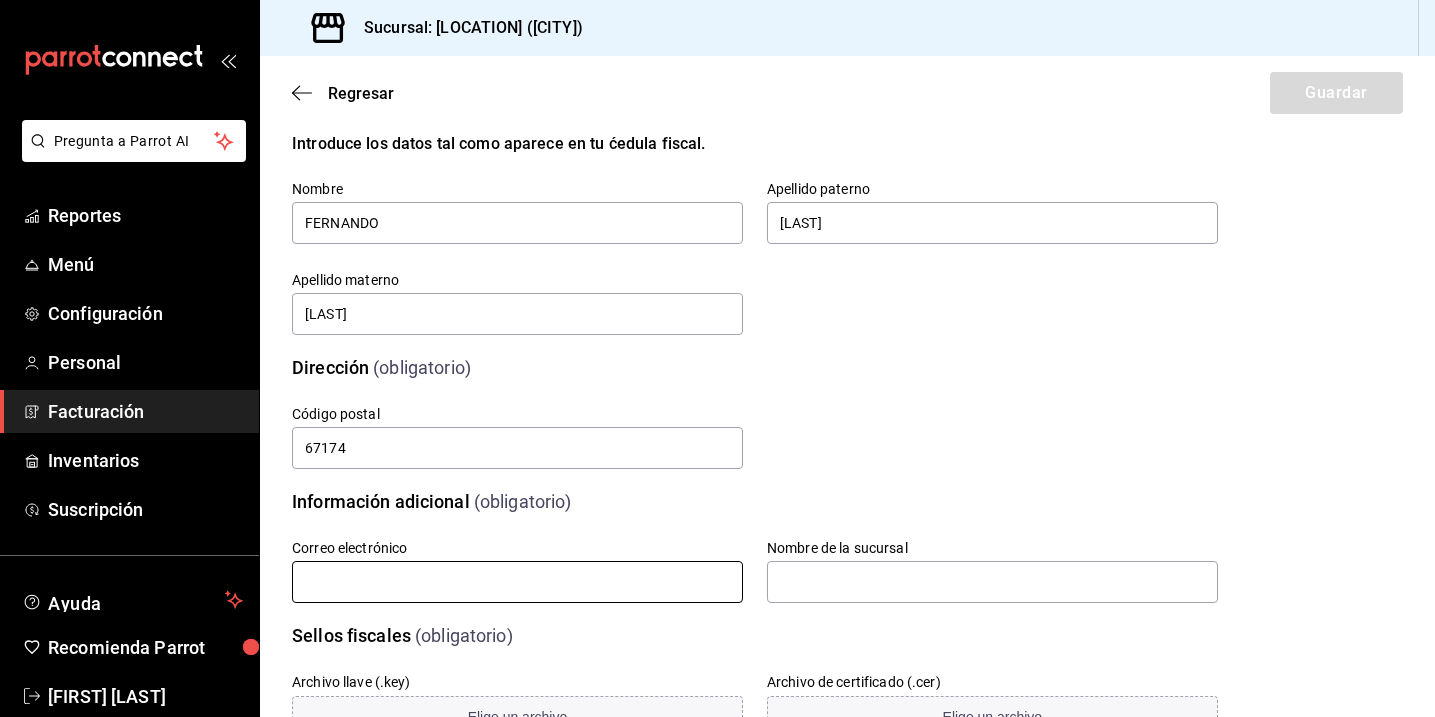 click at bounding box center [517, 582] 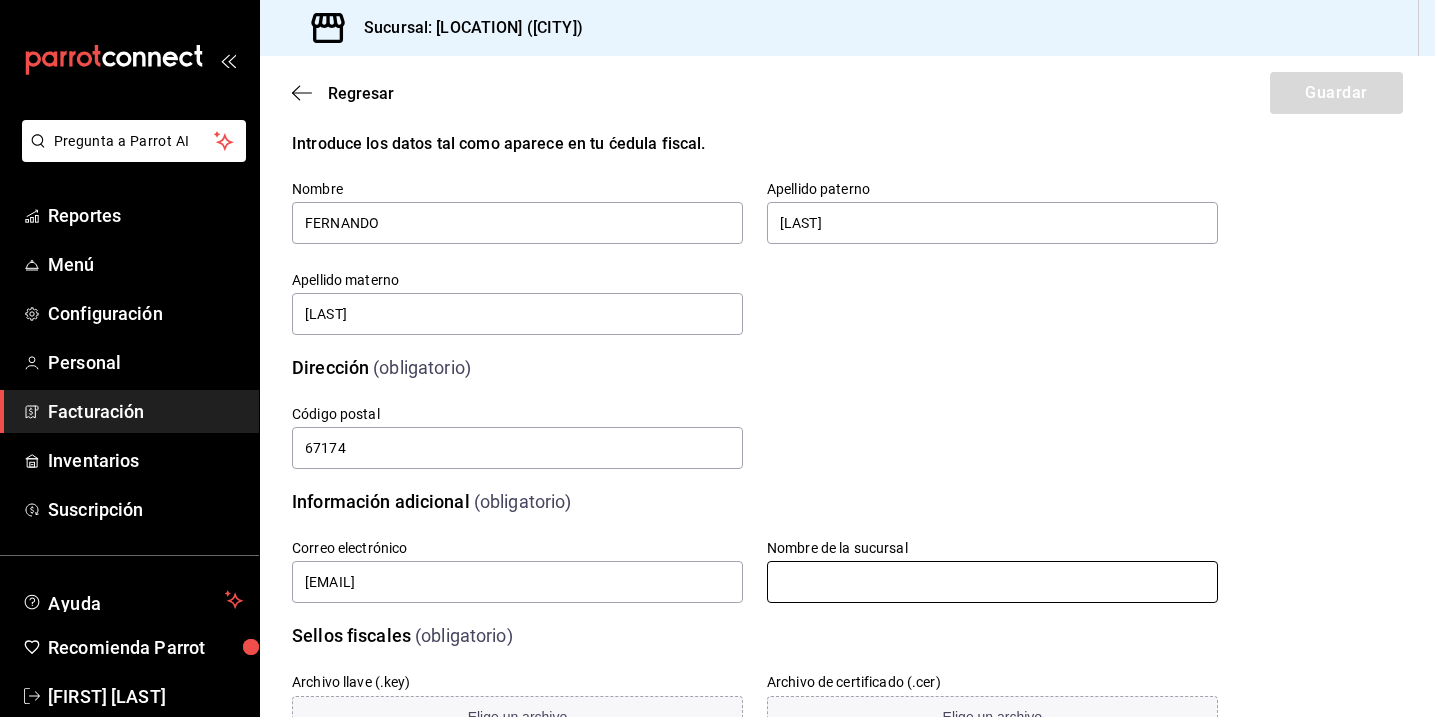 click at bounding box center [992, 582] 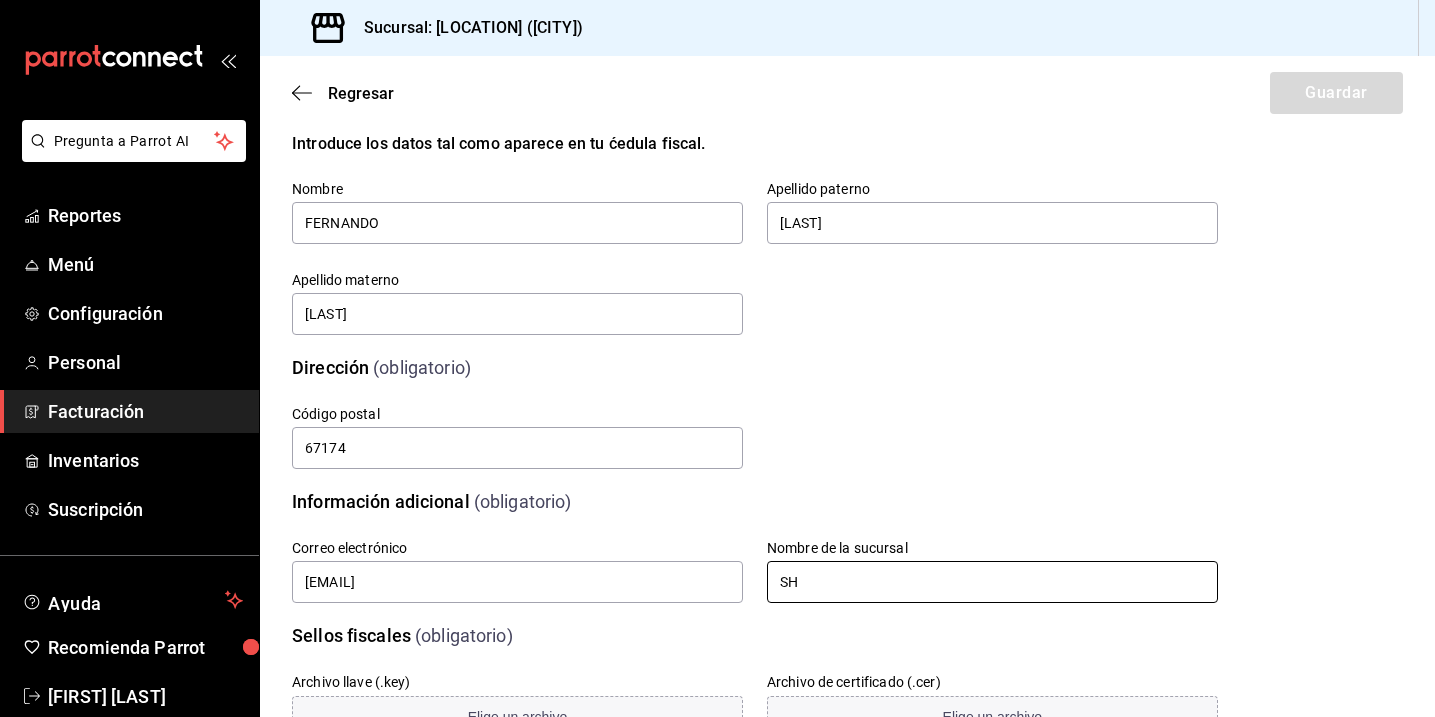 type on "SH" 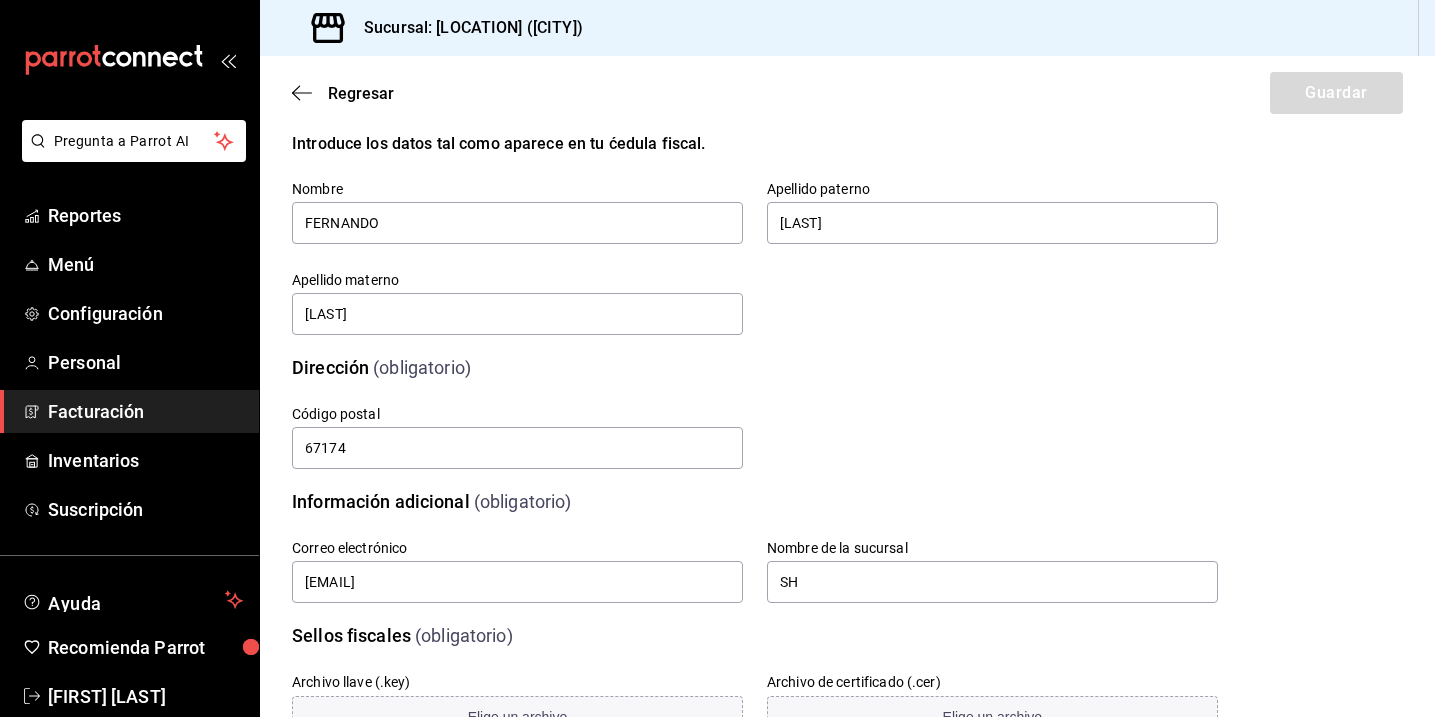 click on "Archivo llave (.key) Elige un archivo Archivo de certificado (.cer) Elige un archivo Contraseña (Sellos)" at bounding box center (731, 728) 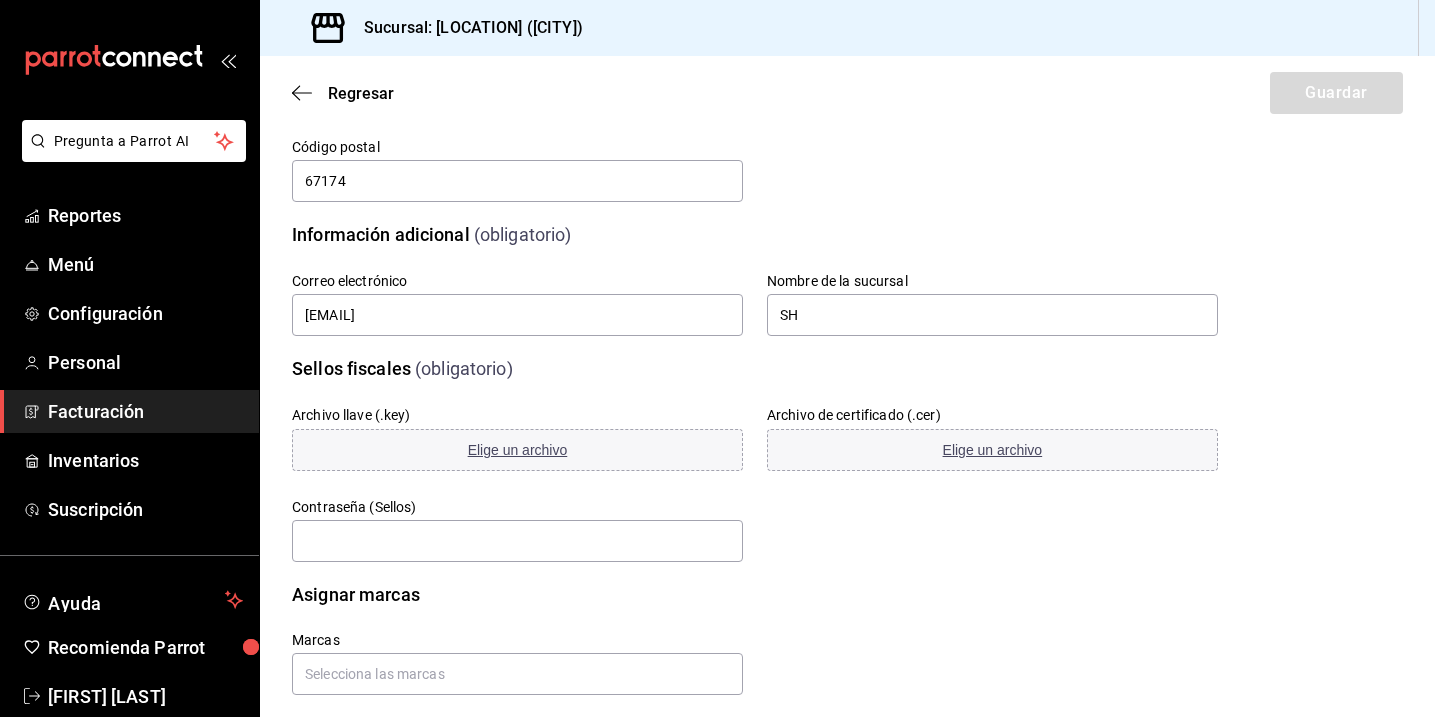 scroll, scrollTop: 460, scrollLeft: 0, axis: vertical 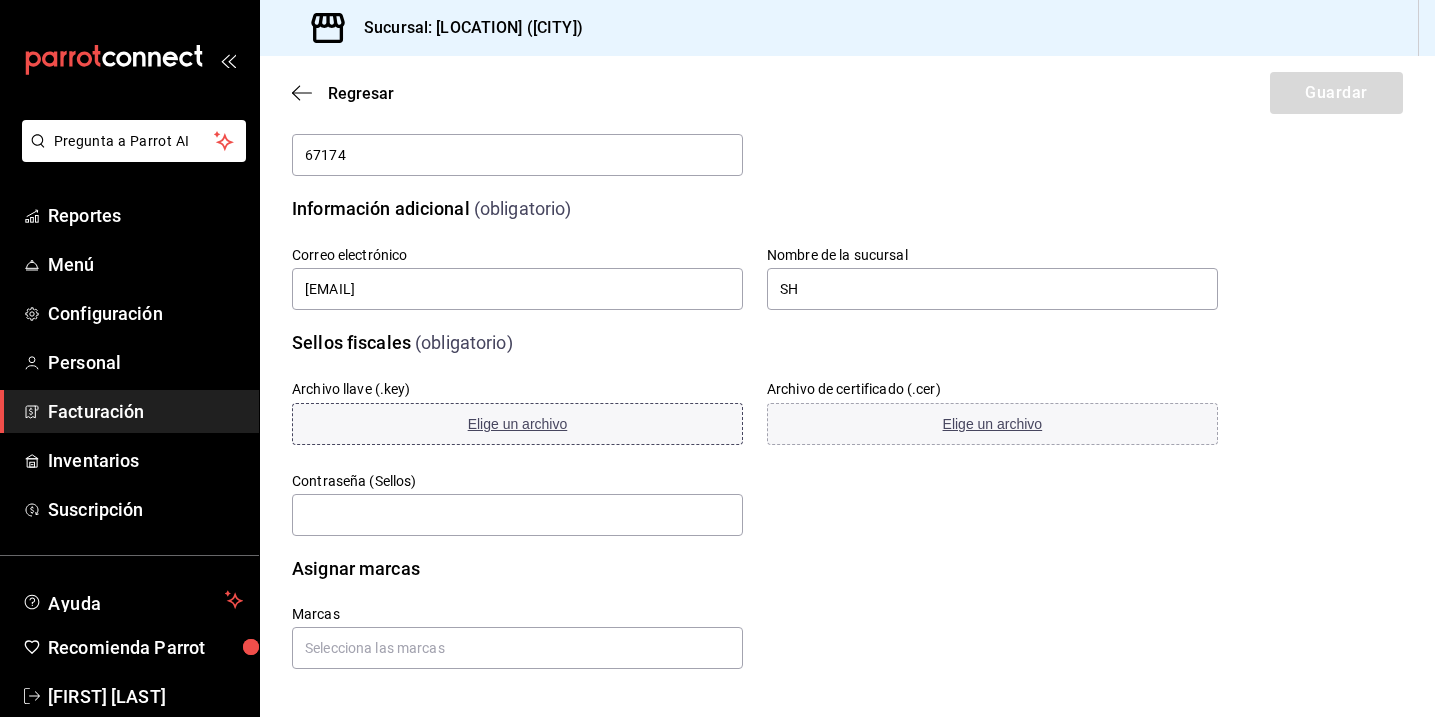 click on "Elige un archivo" at bounding box center [518, 424] 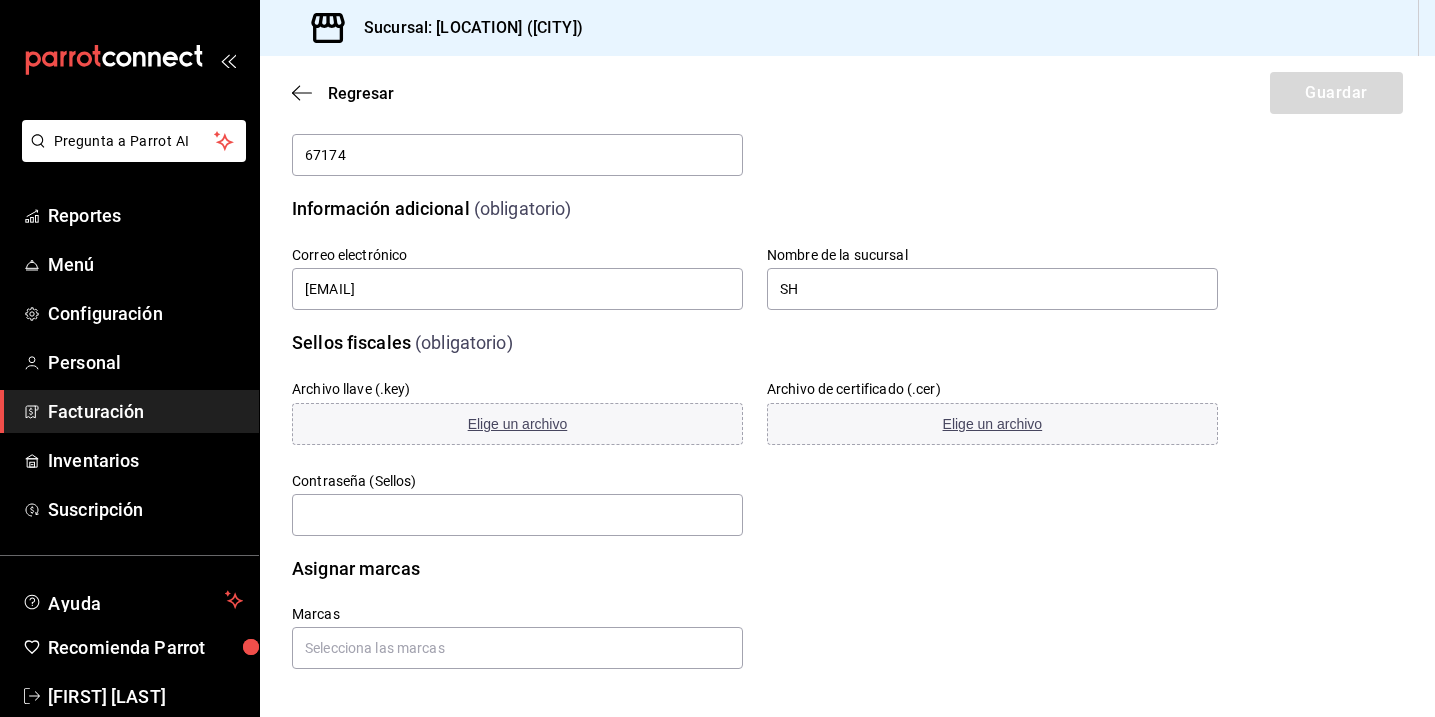 scroll, scrollTop: 0, scrollLeft: 0, axis: both 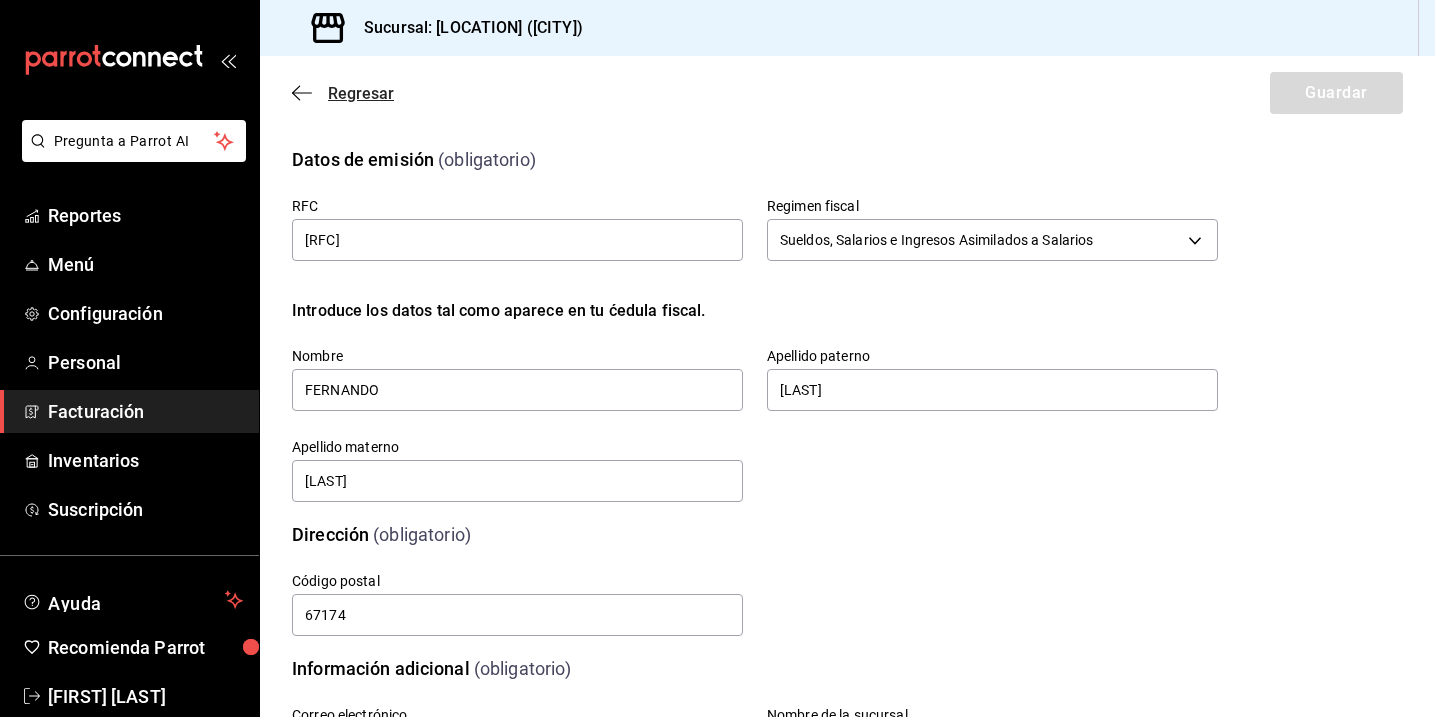 click 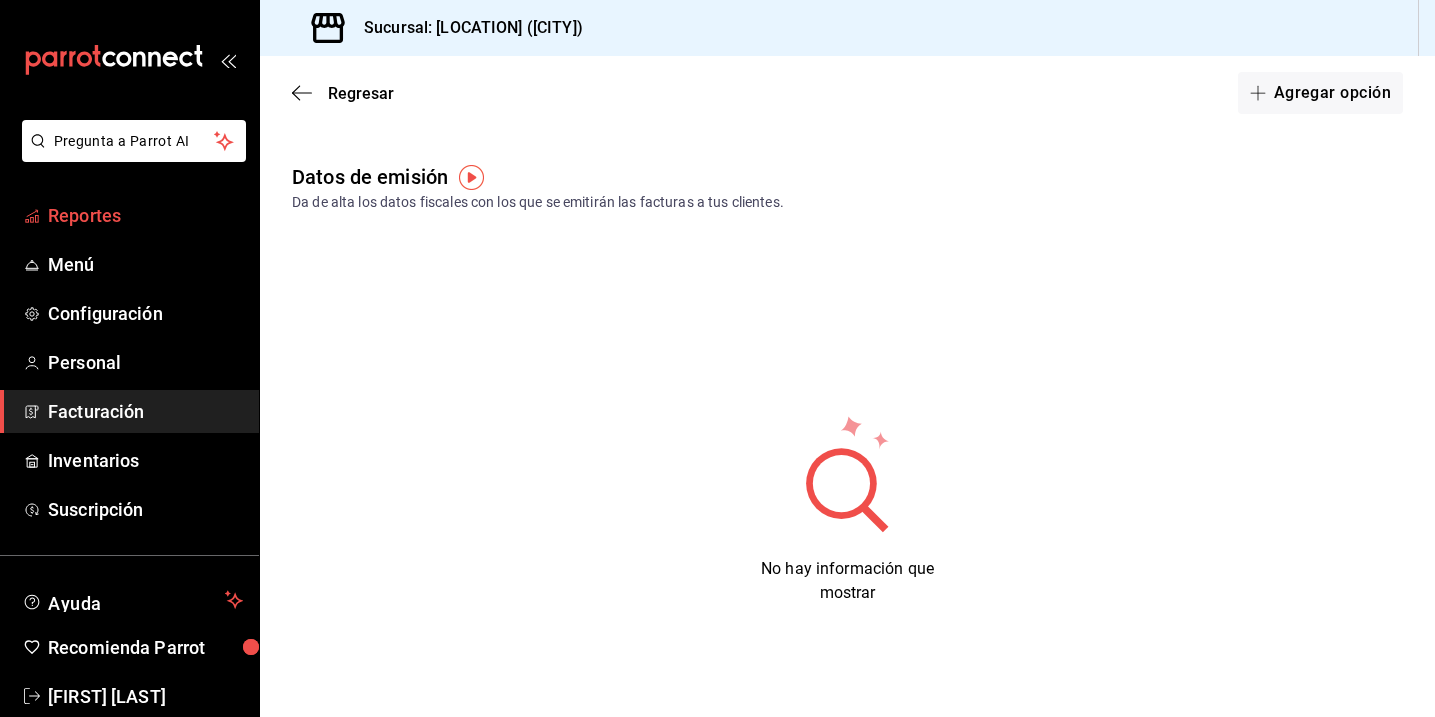 click on "Reportes" at bounding box center (145, 215) 